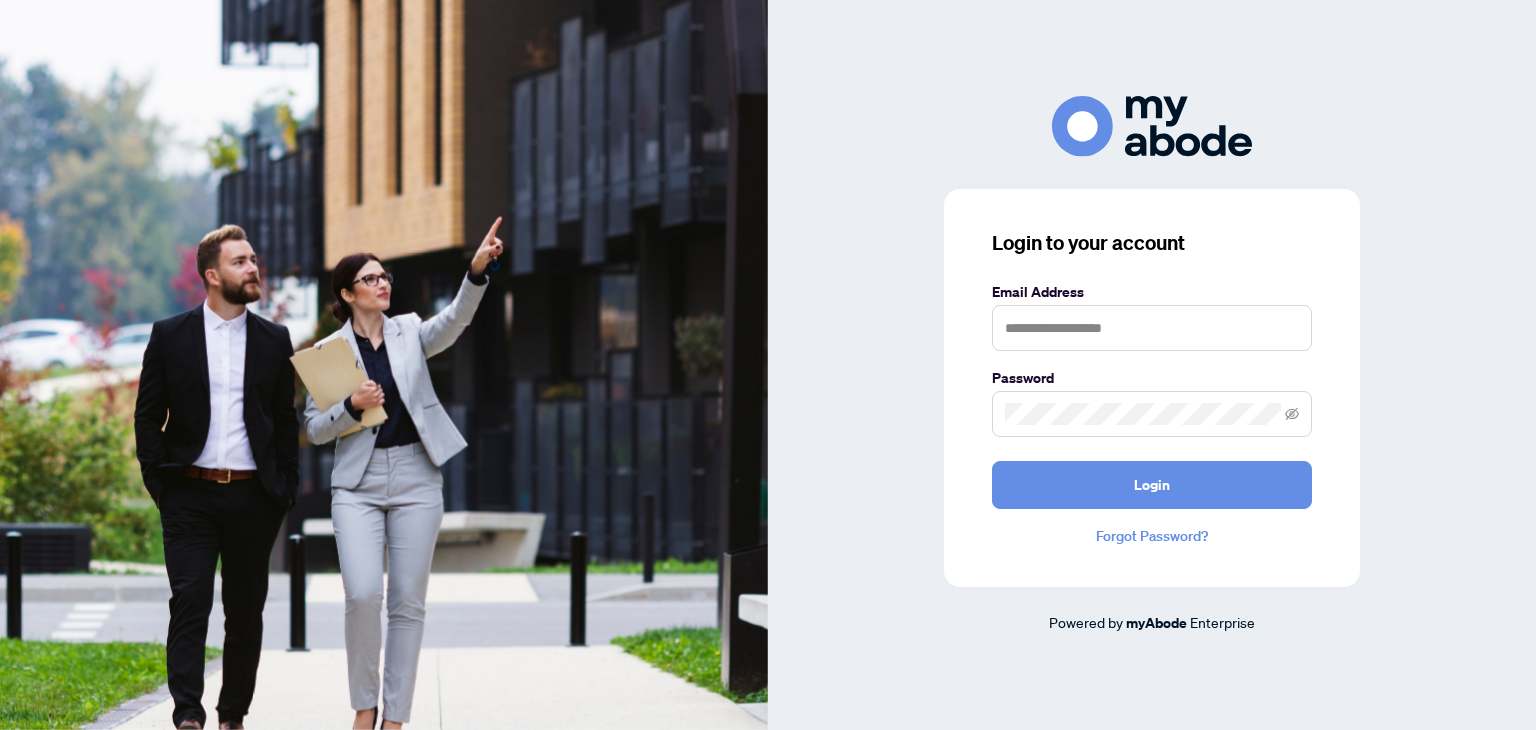 scroll, scrollTop: 0, scrollLeft: 0, axis: both 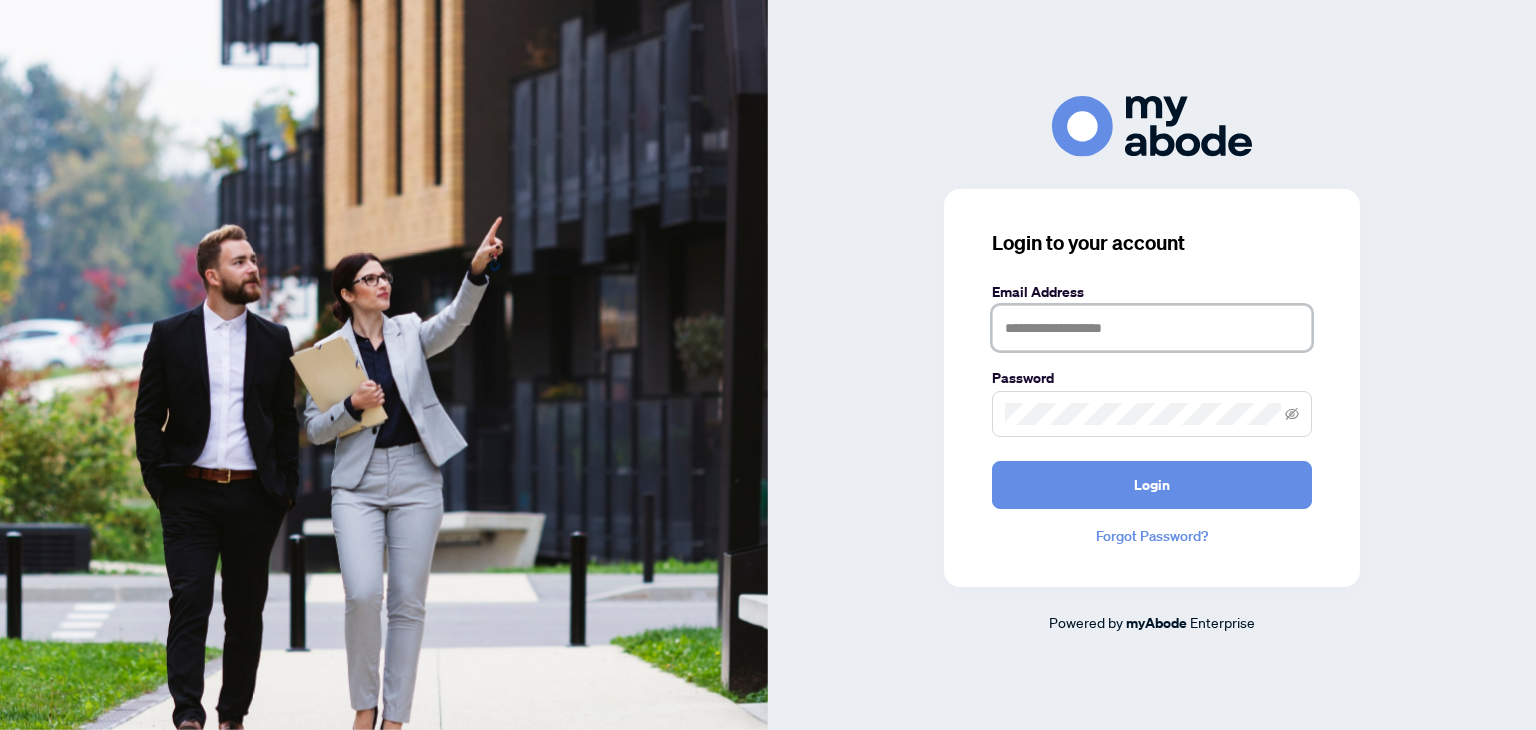 click at bounding box center [1152, 328] 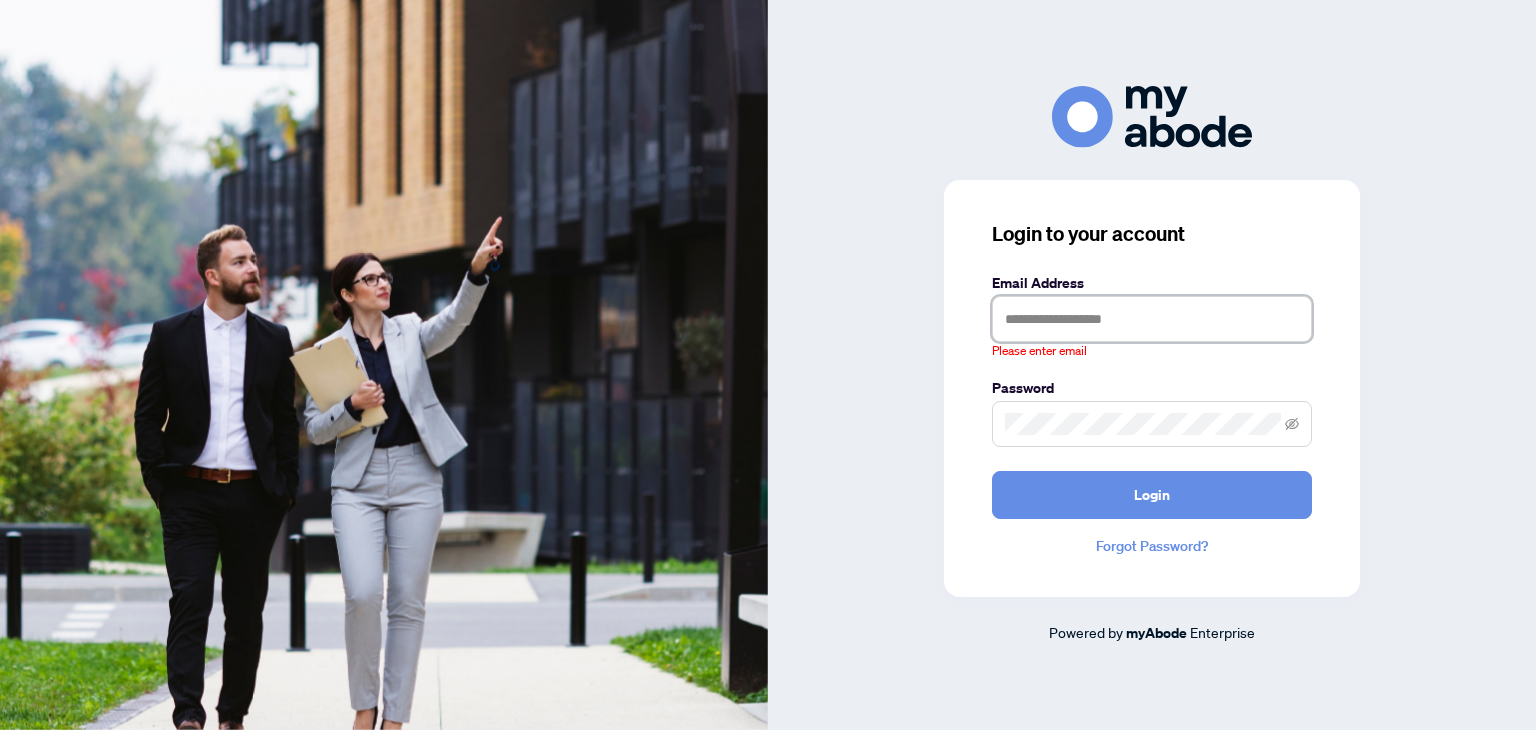 click at bounding box center (1152, 319) 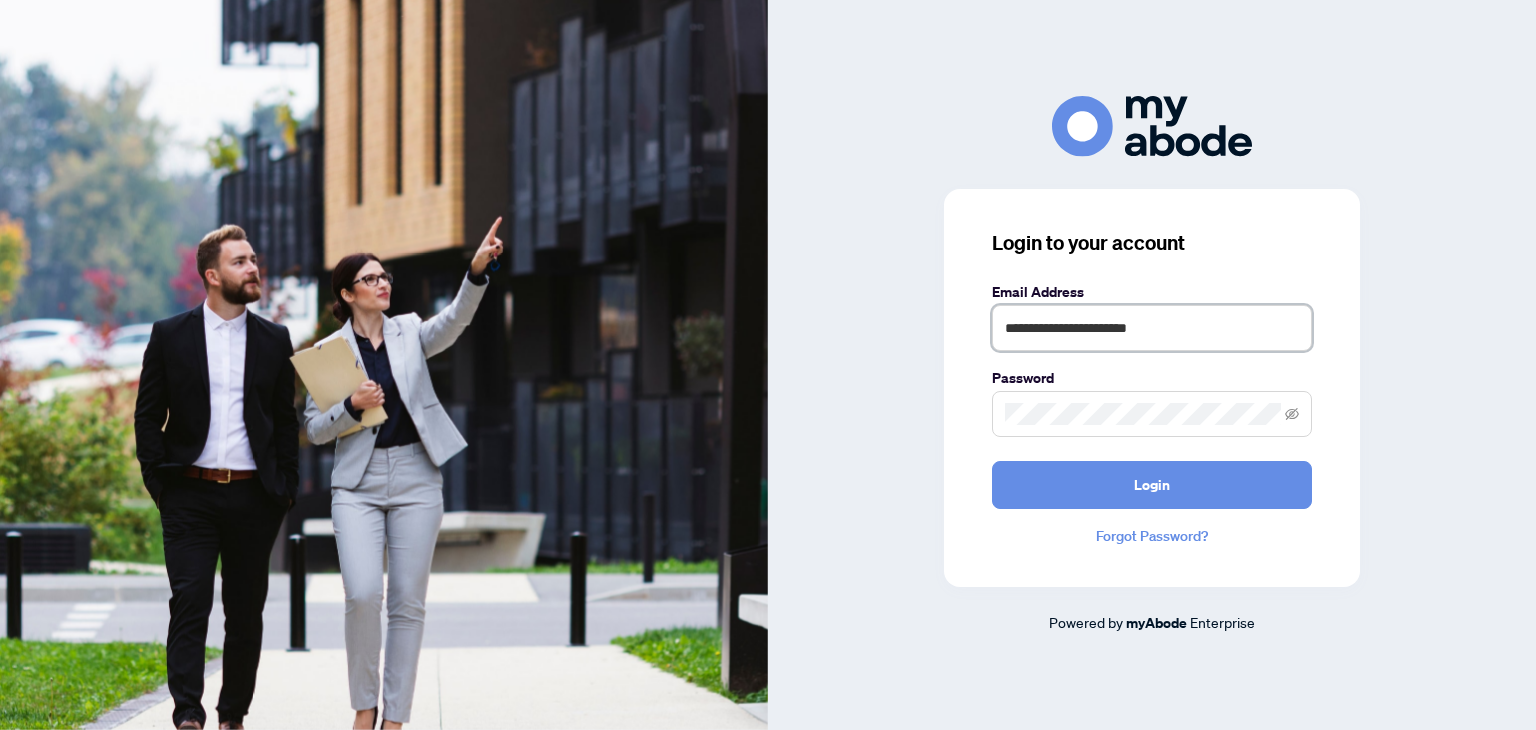 type on "**********" 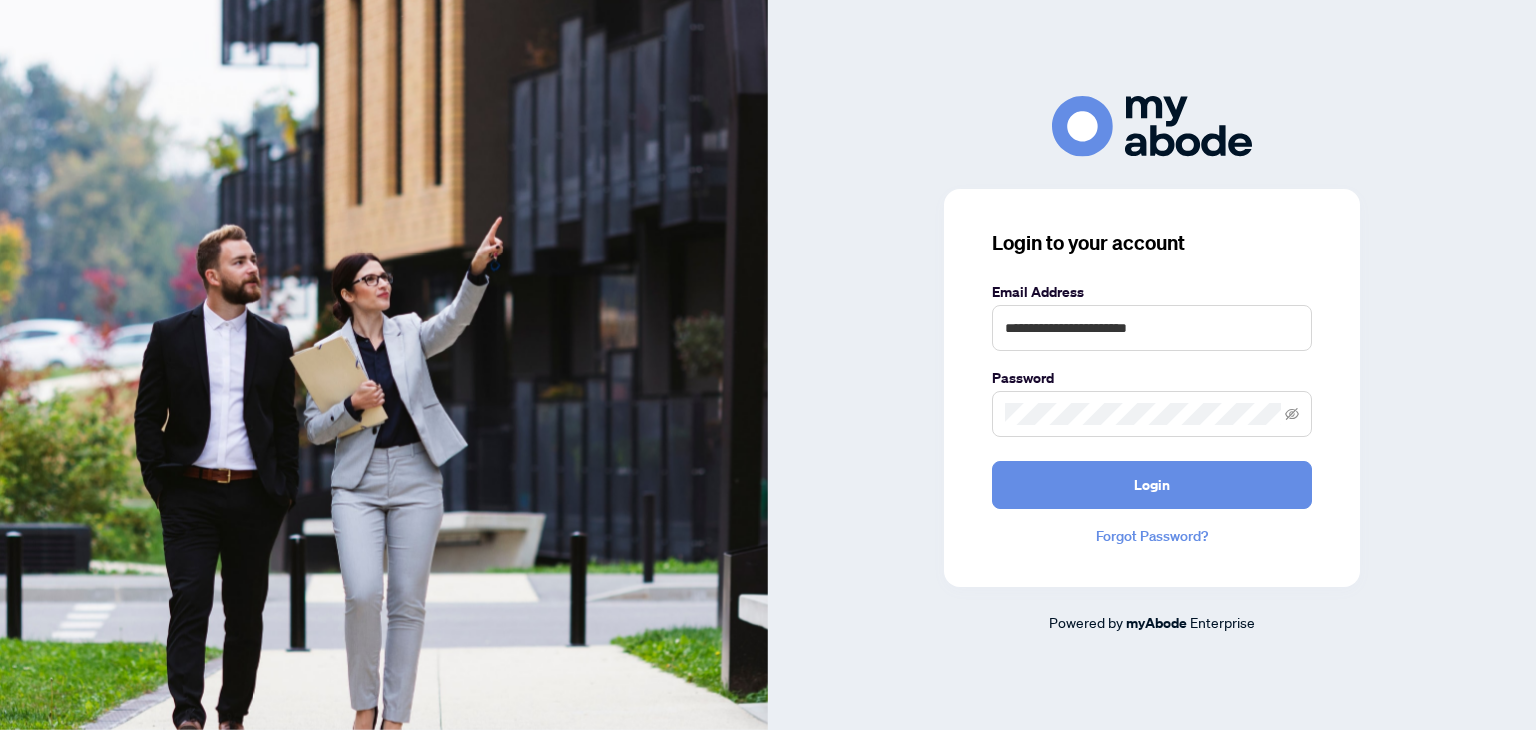 click at bounding box center (1152, 414) 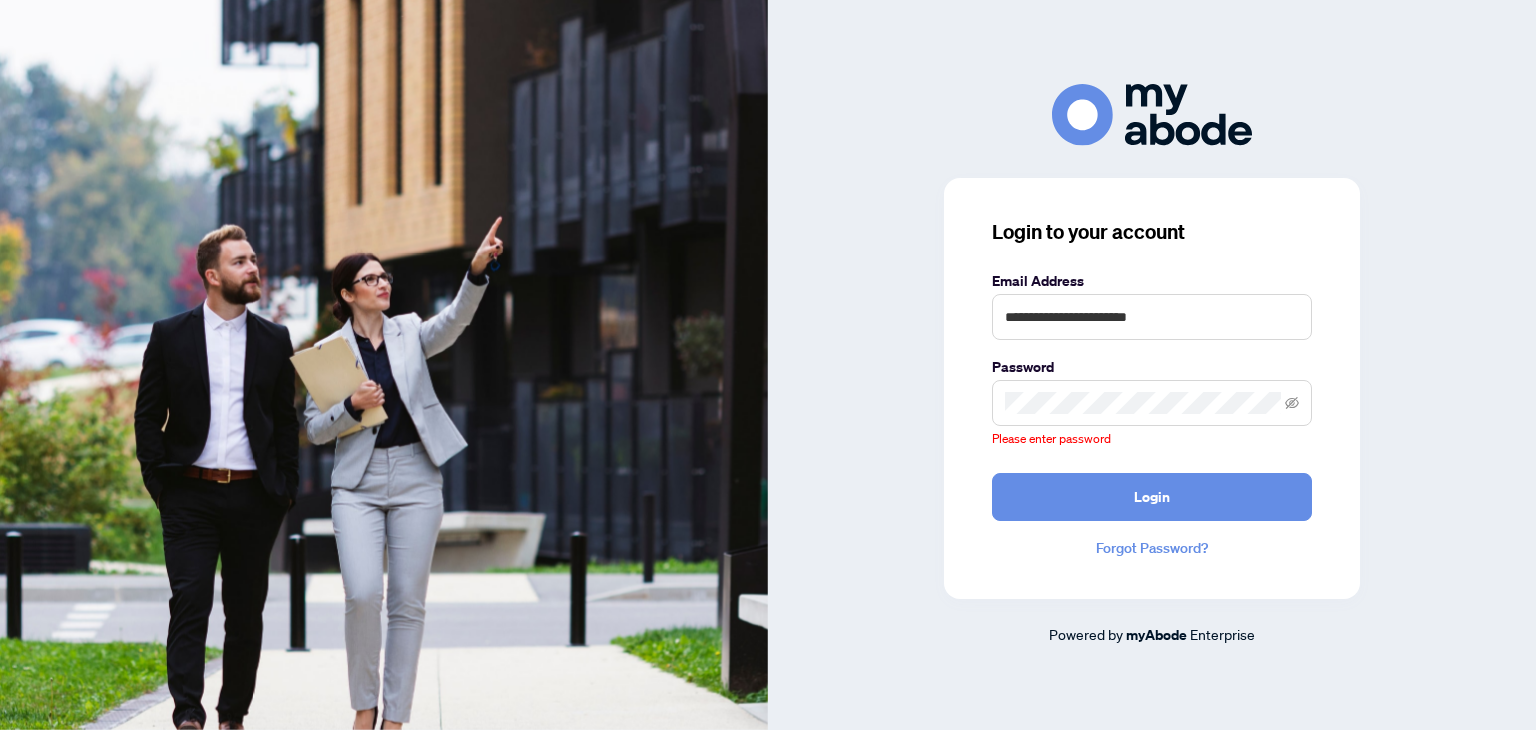 click at bounding box center (1152, 403) 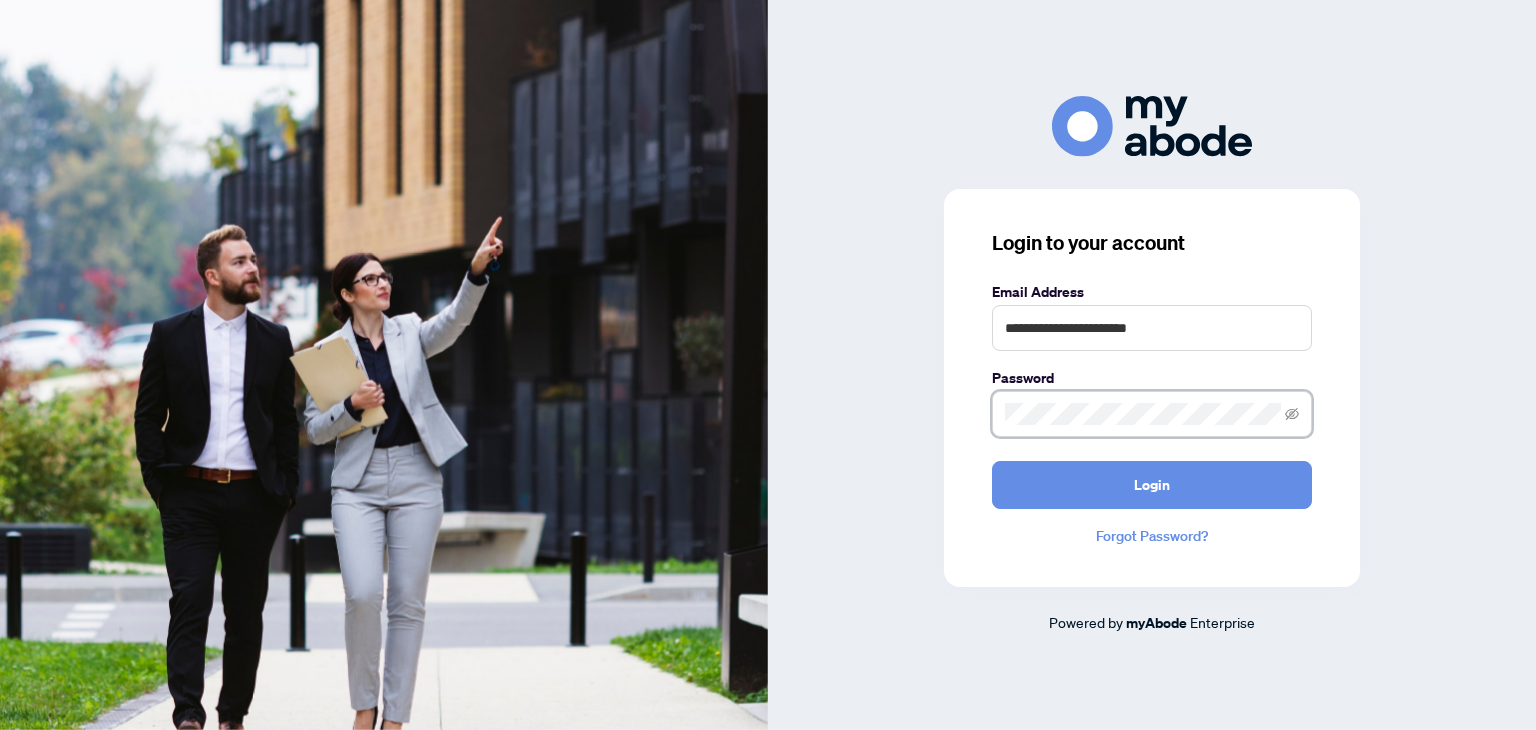 click on "Login" at bounding box center (1152, 485) 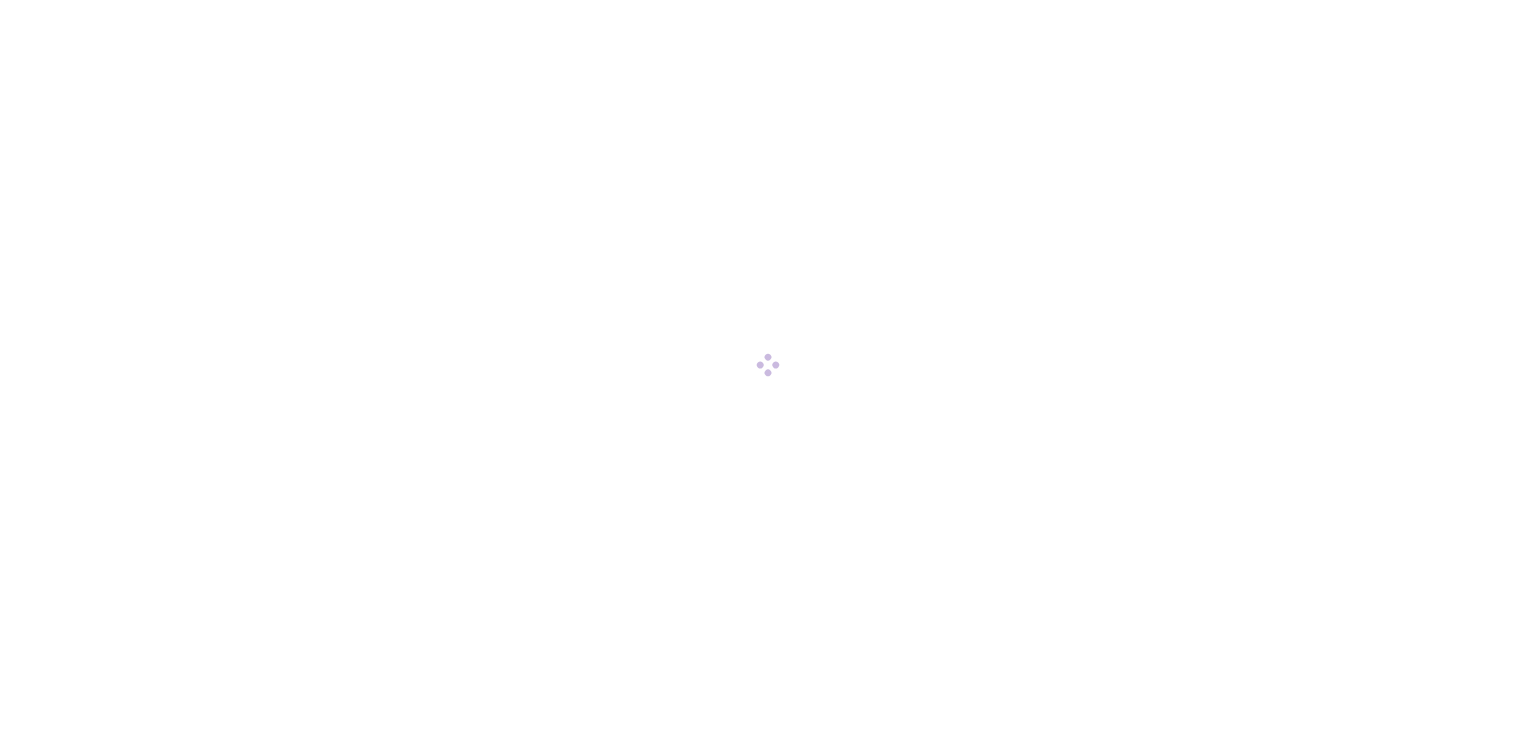 scroll, scrollTop: 0, scrollLeft: 0, axis: both 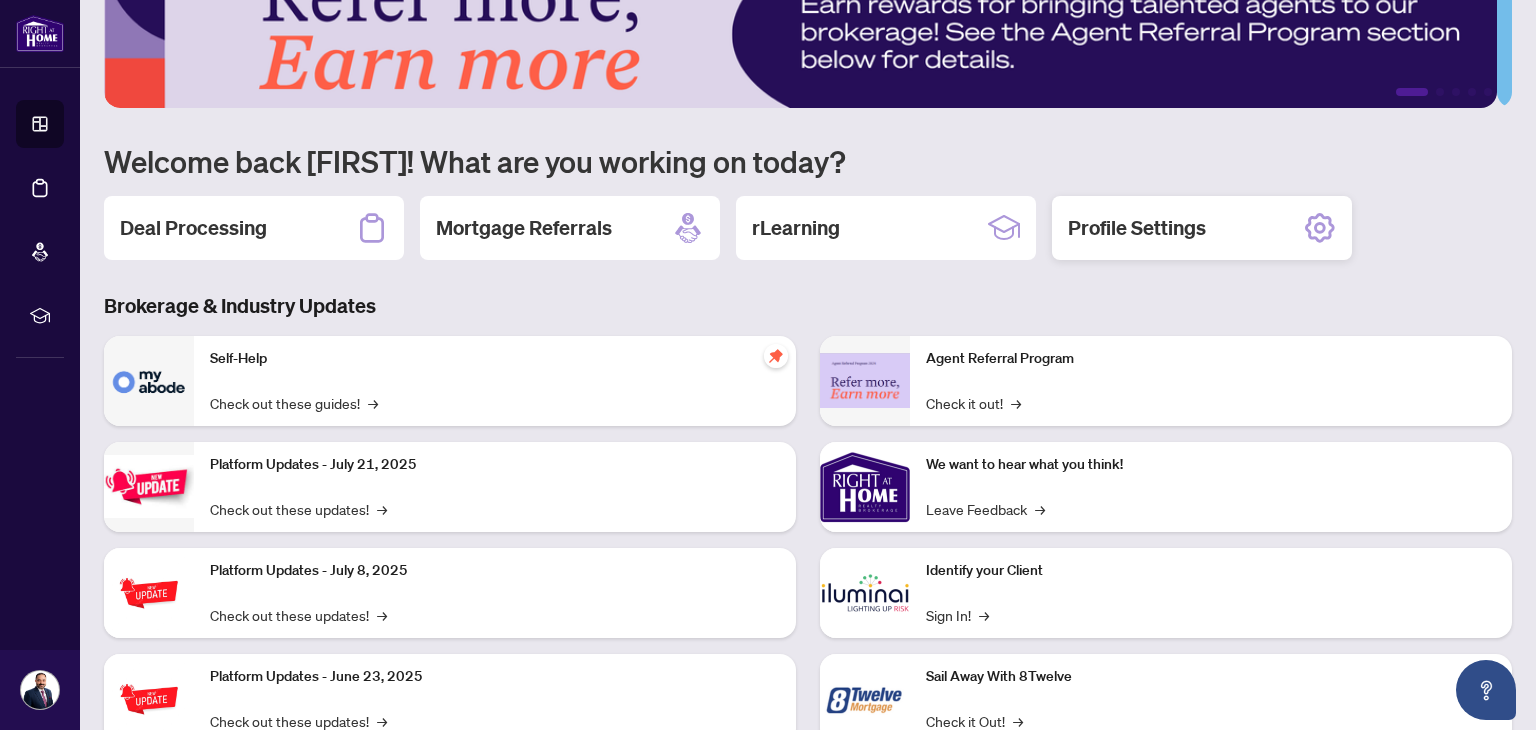 click 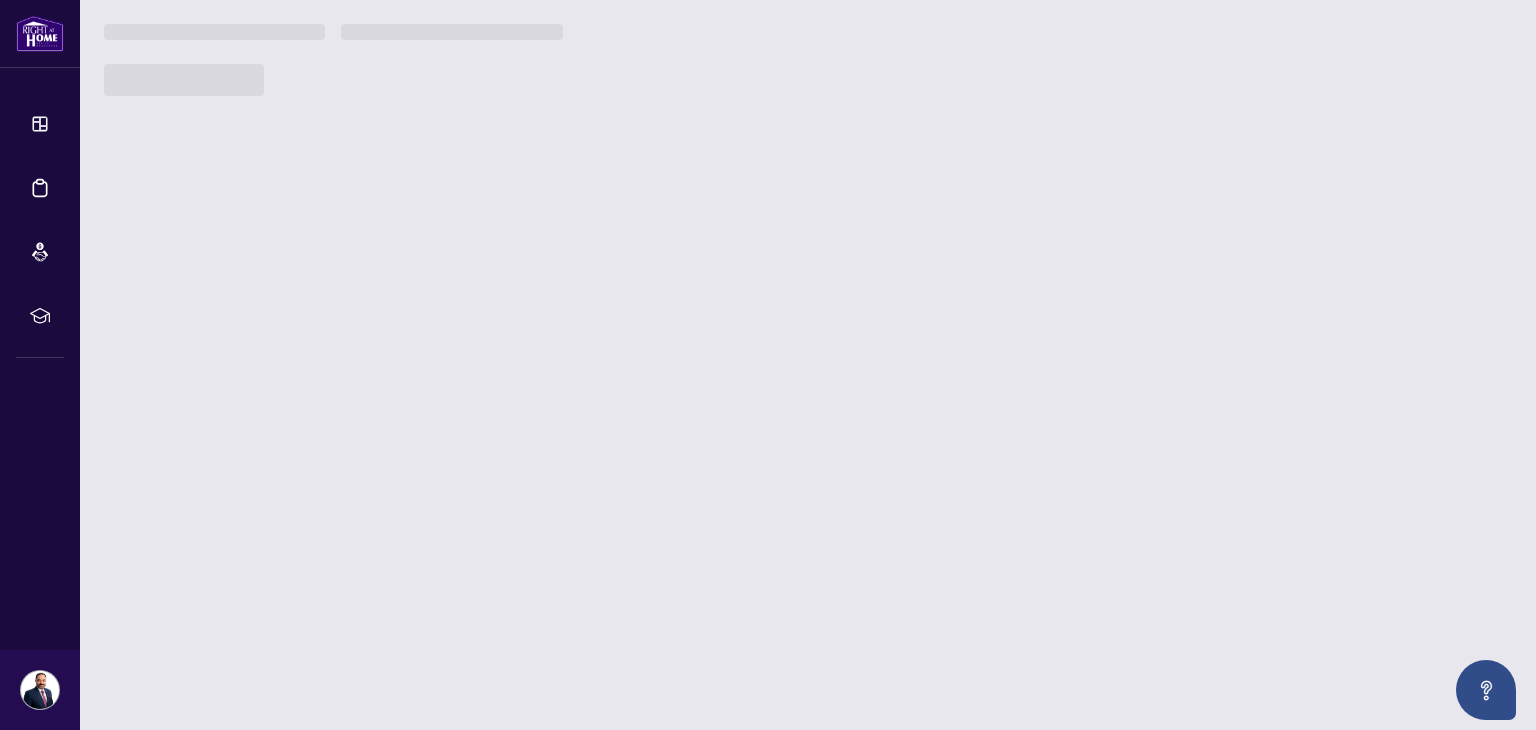 scroll, scrollTop: 0, scrollLeft: 0, axis: both 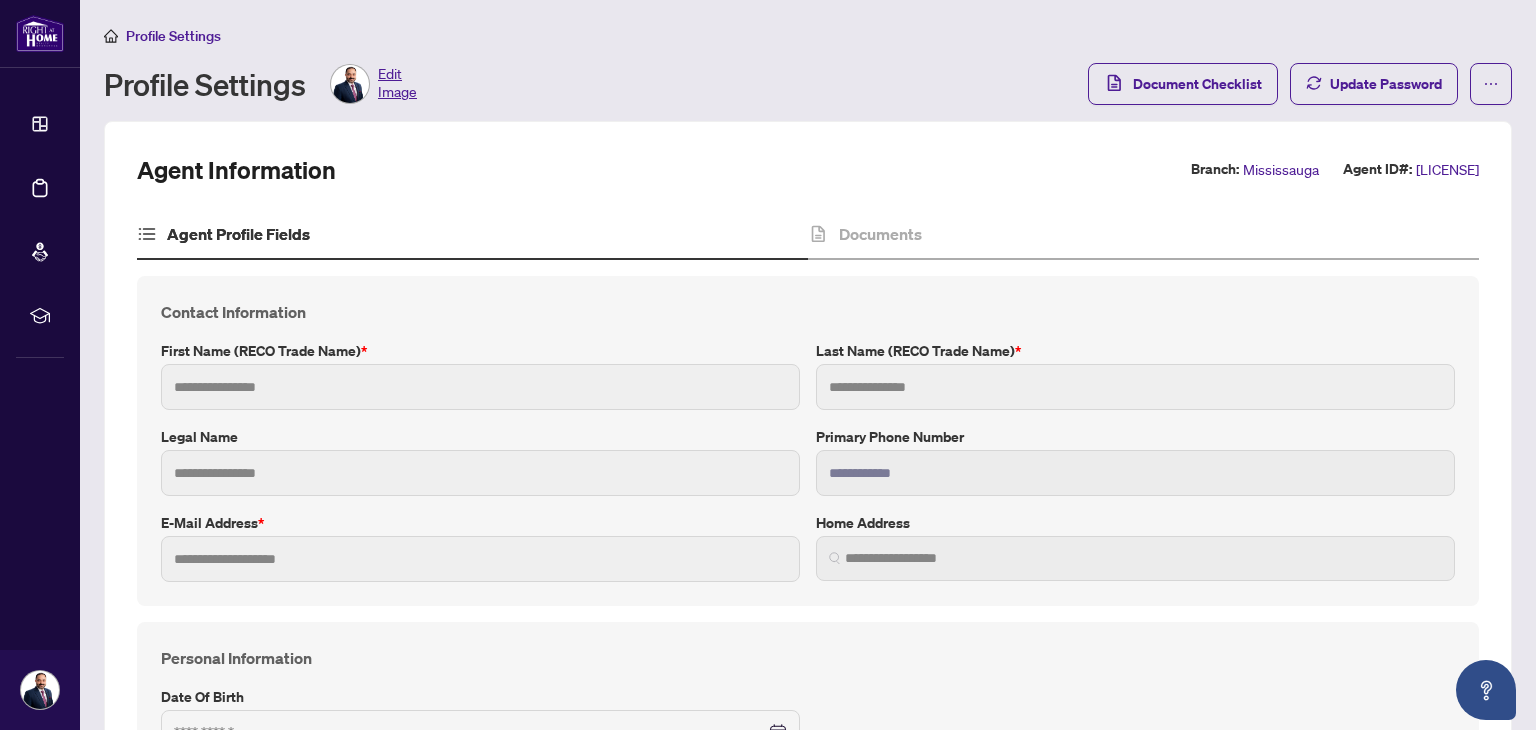 type on "*******" 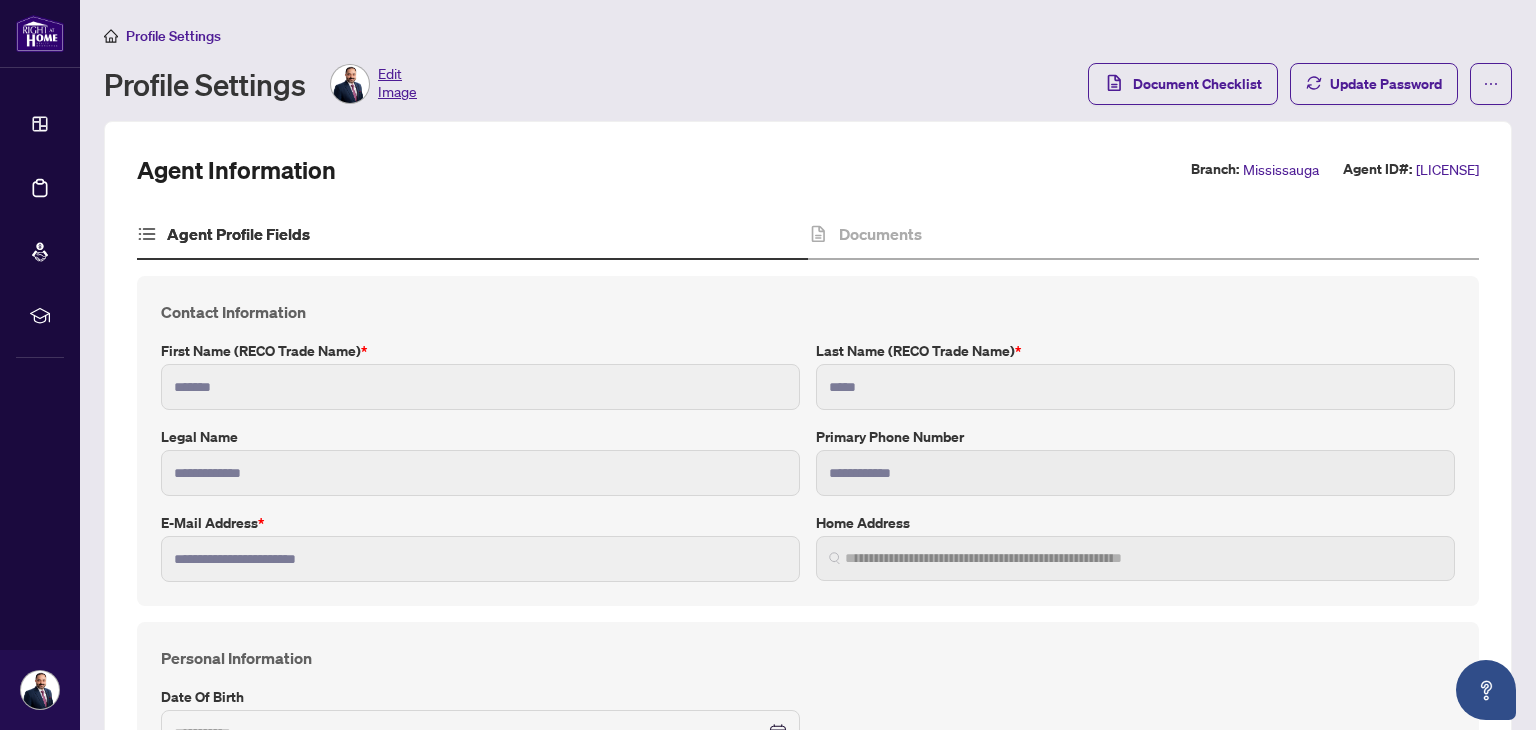 type on "**********" 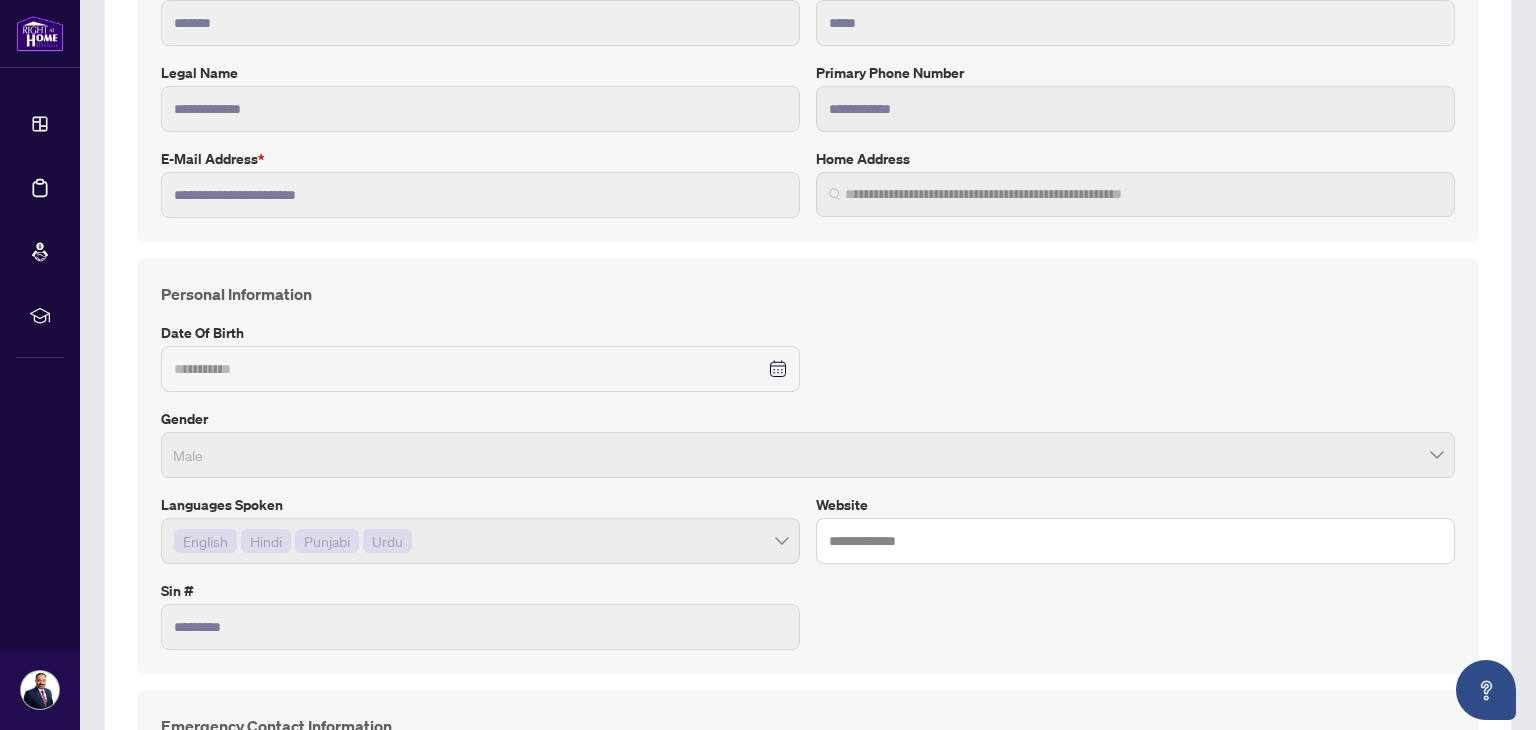 scroll, scrollTop: 0, scrollLeft: 0, axis: both 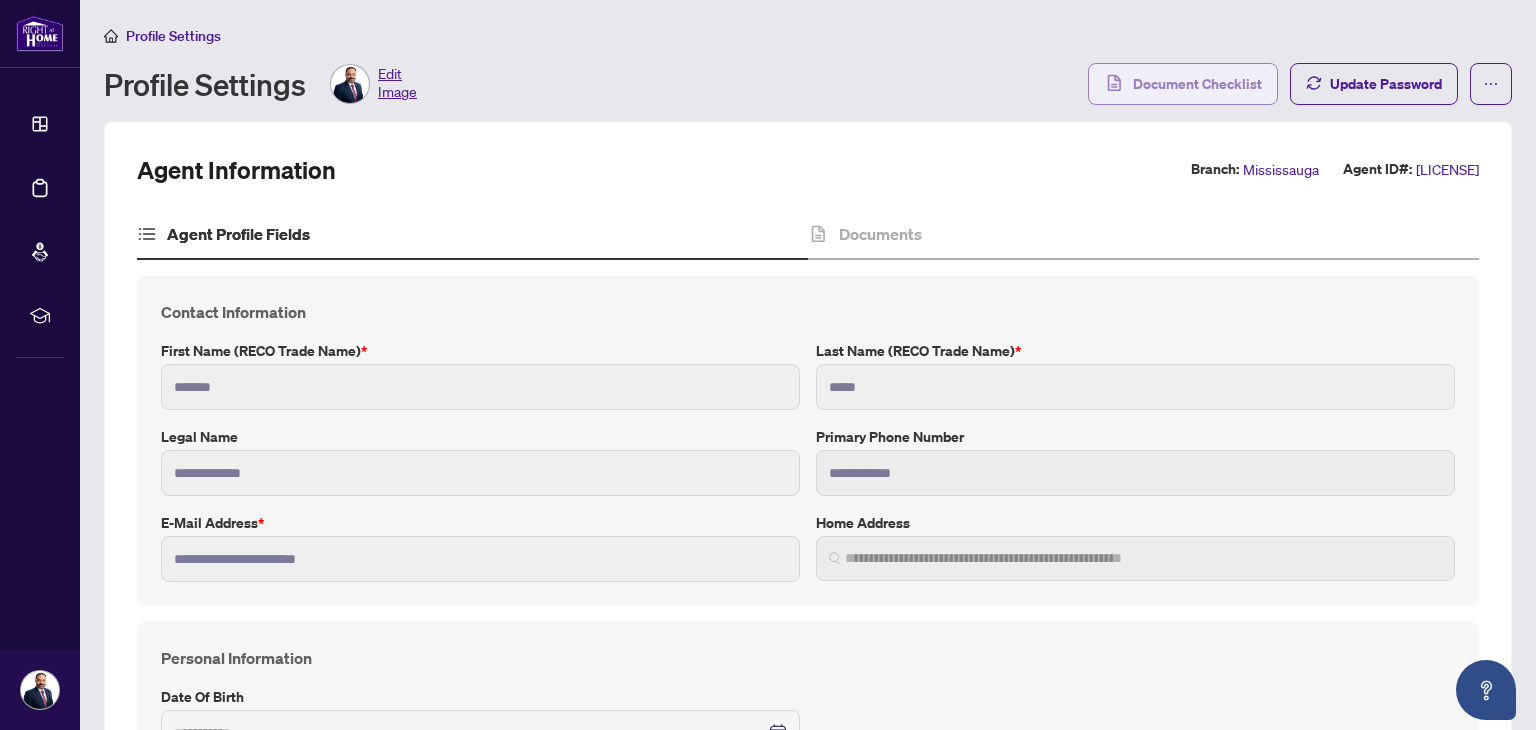 click on "Document Checklist" at bounding box center [1197, 84] 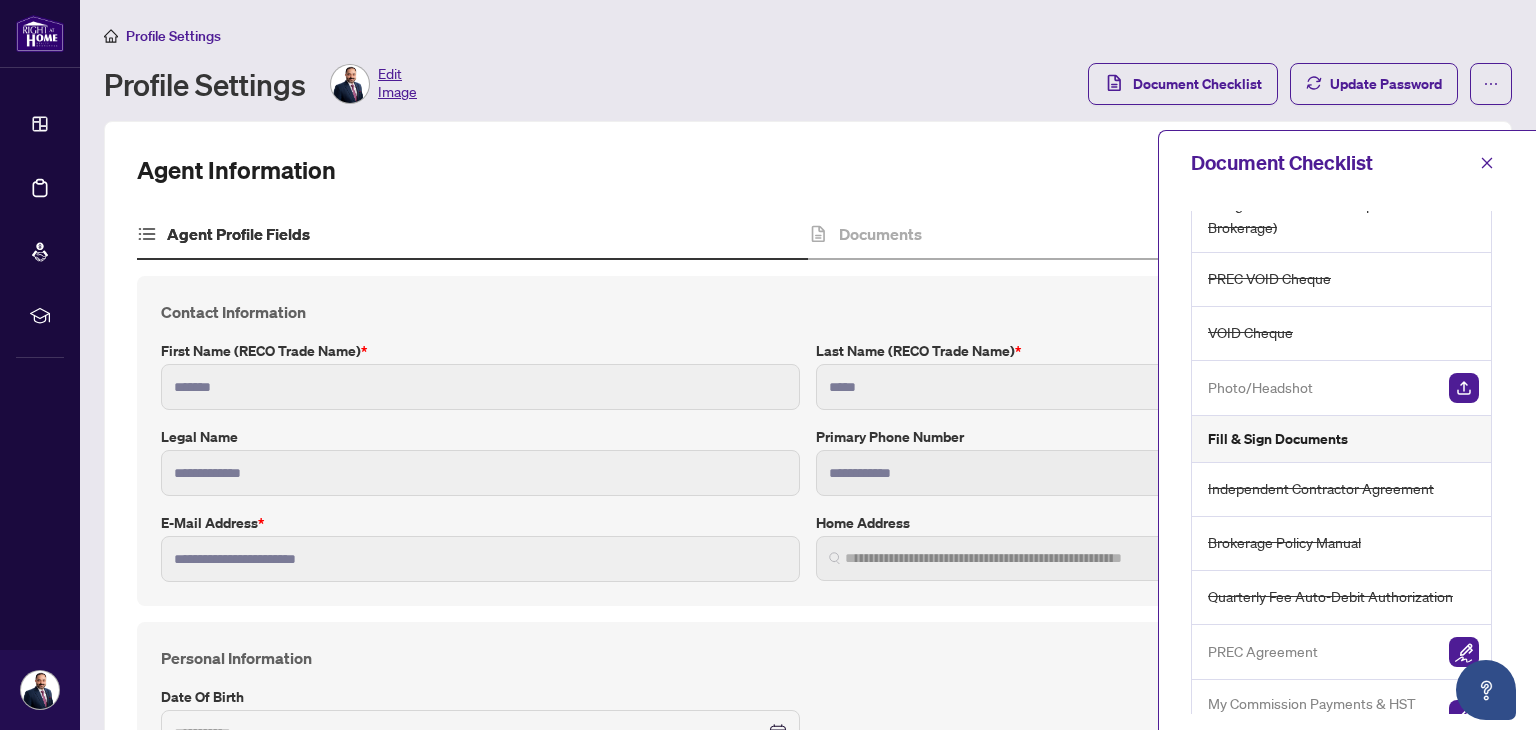 scroll, scrollTop: 0, scrollLeft: 0, axis: both 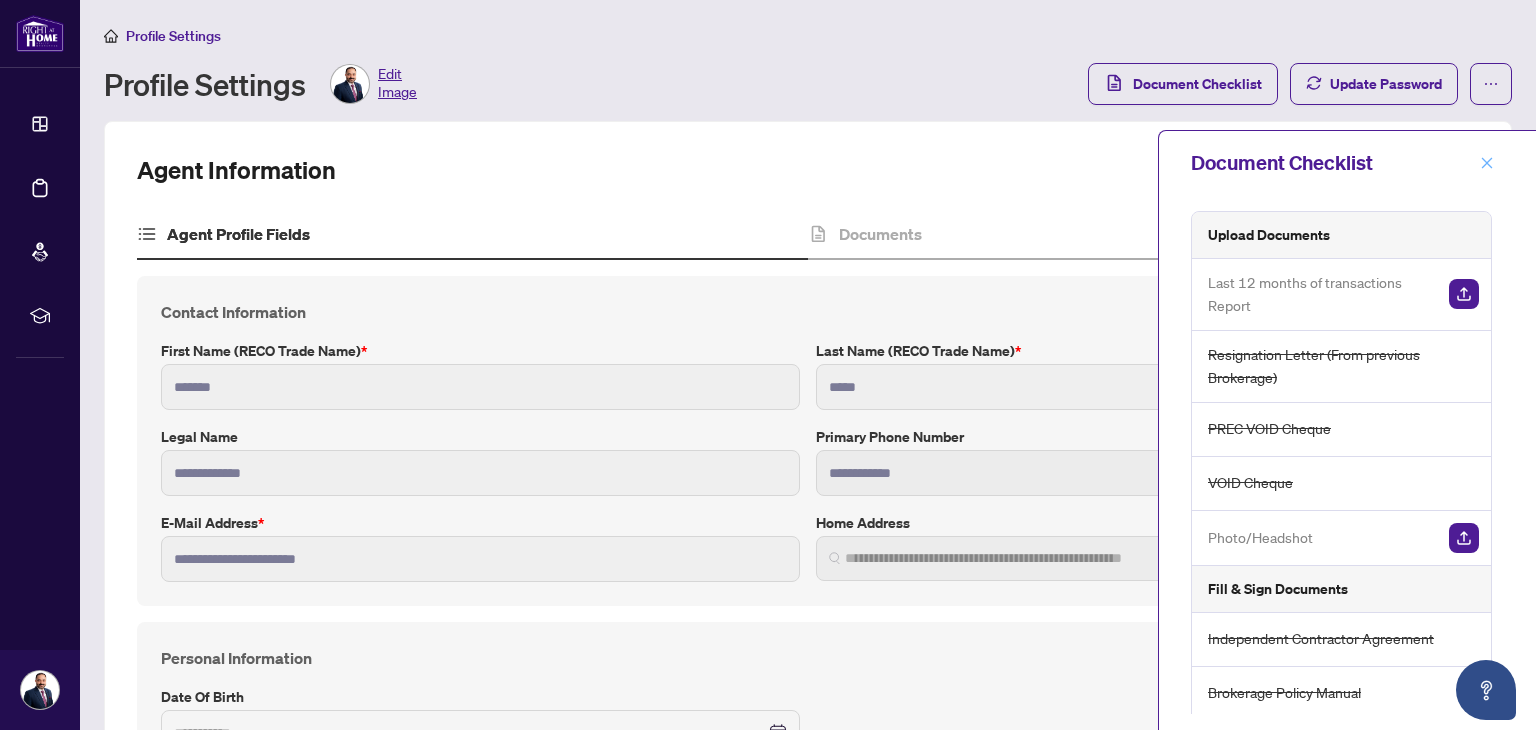 click at bounding box center (1487, 163) 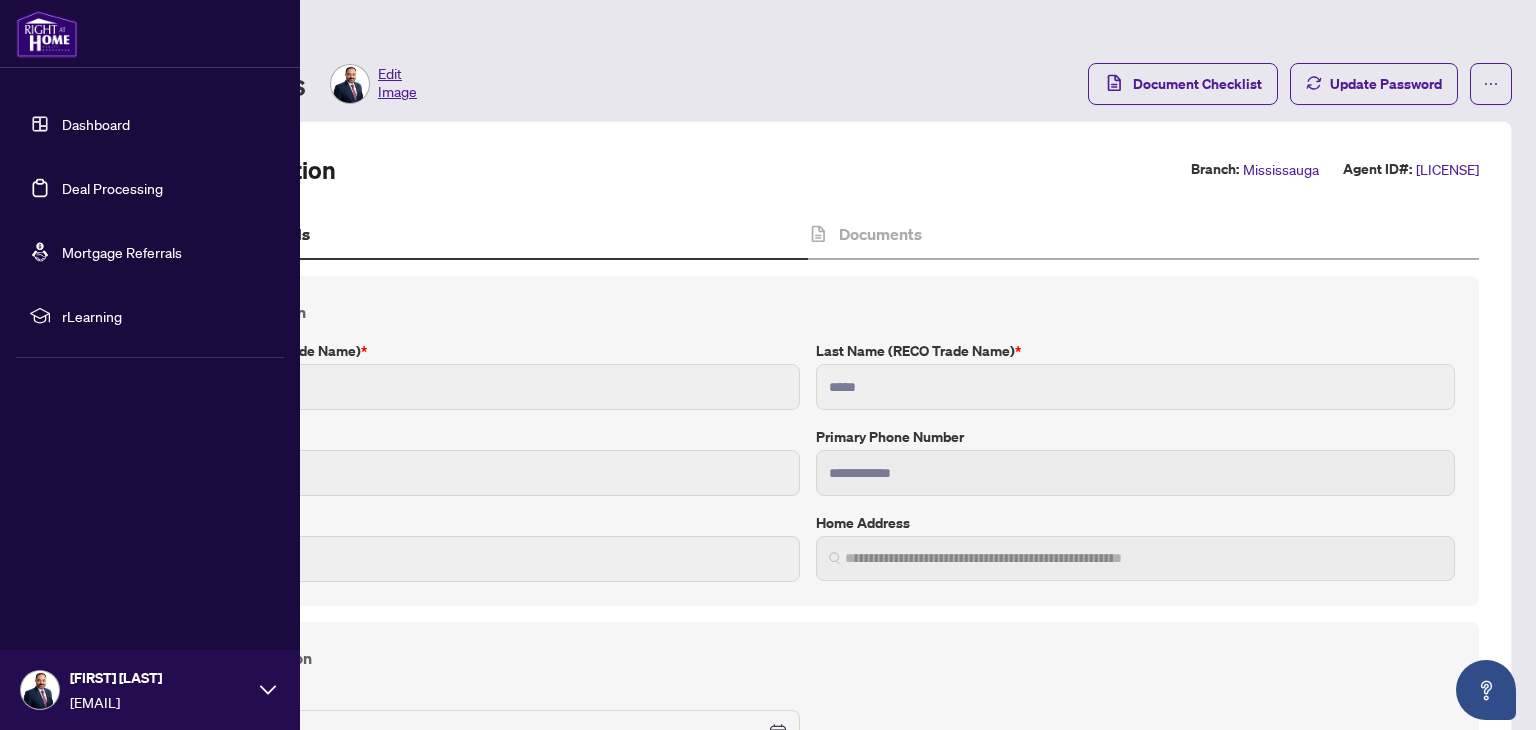 click on "Deal Processing" at bounding box center [112, 188] 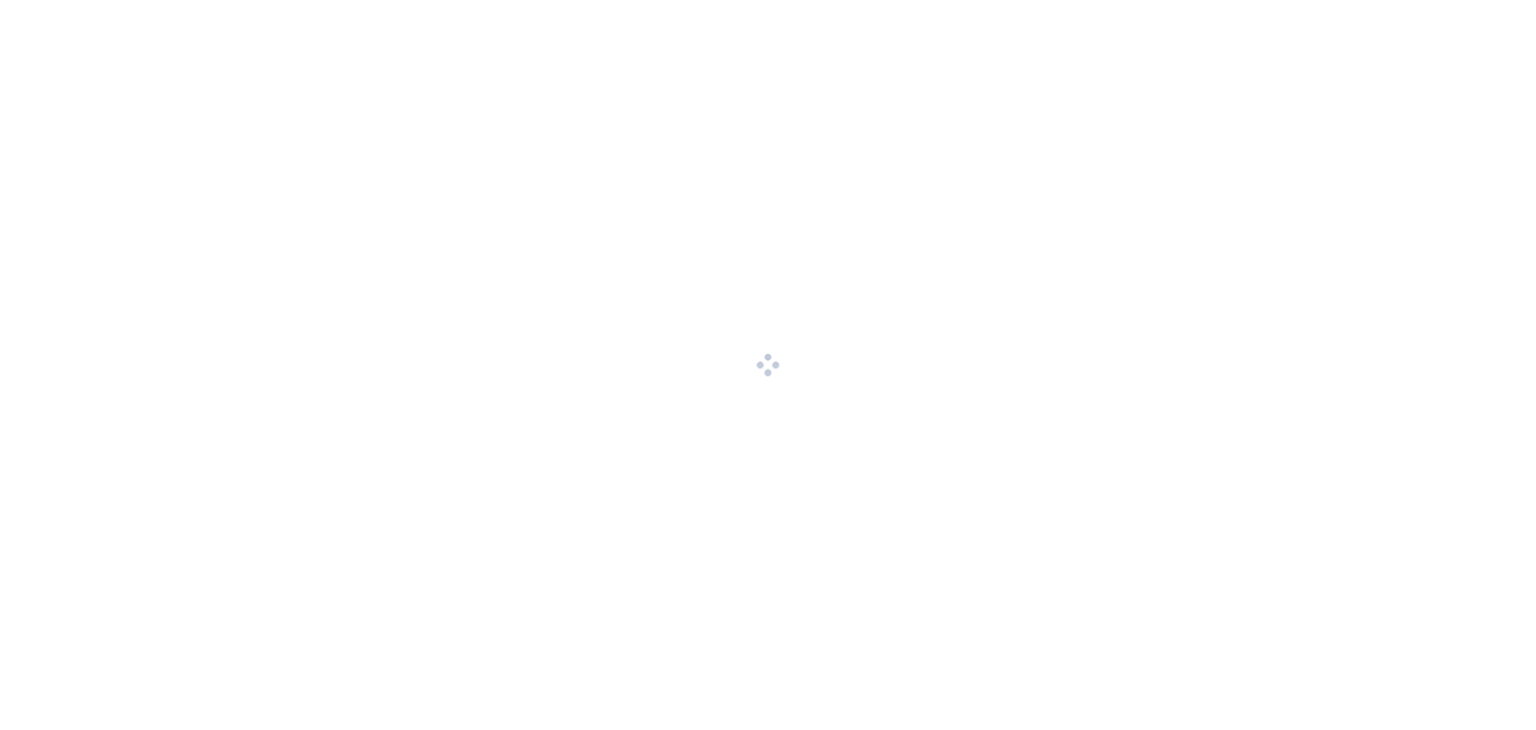 scroll, scrollTop: 0, scrollLeft: 0, axis: both 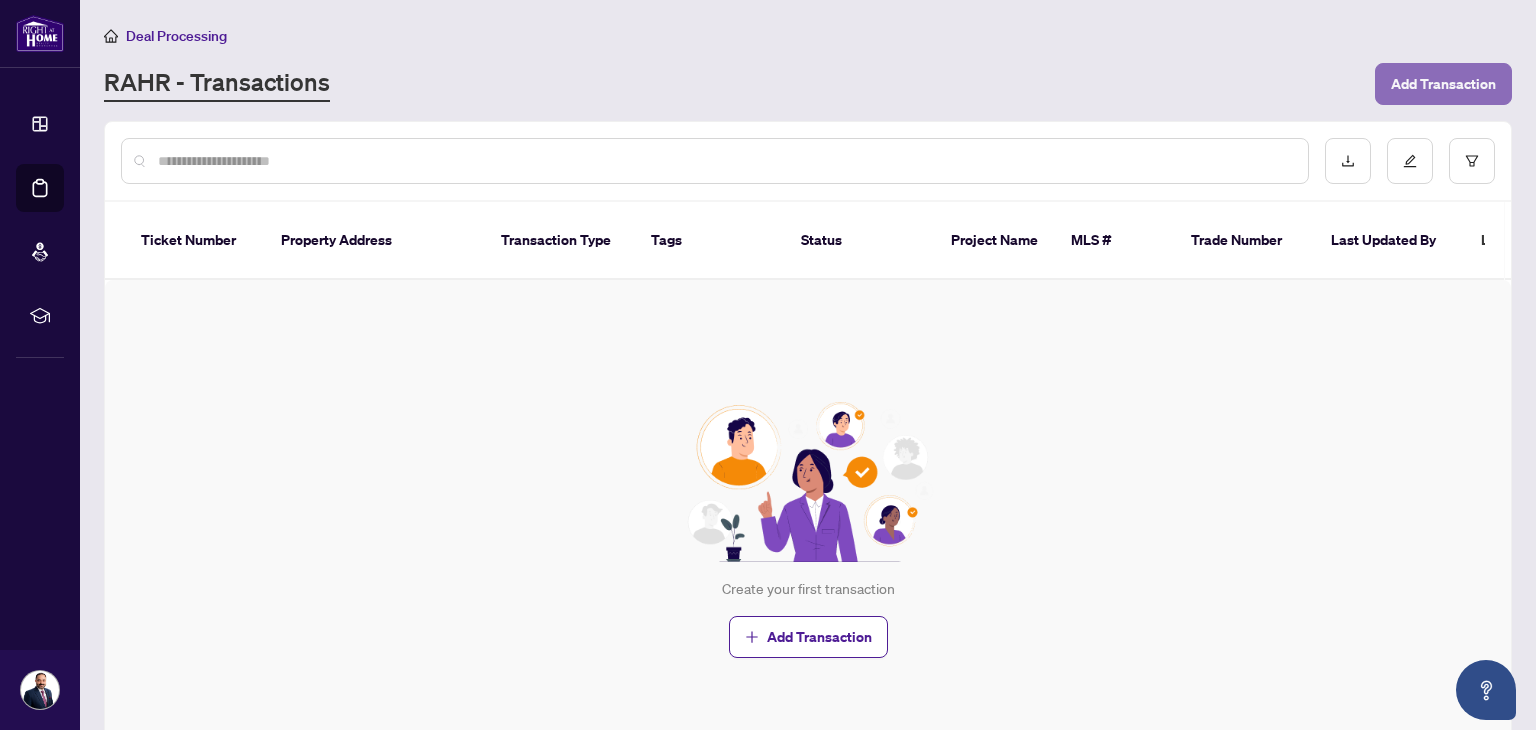 click on "Add Transaction" at bounding box center (1443, 84) 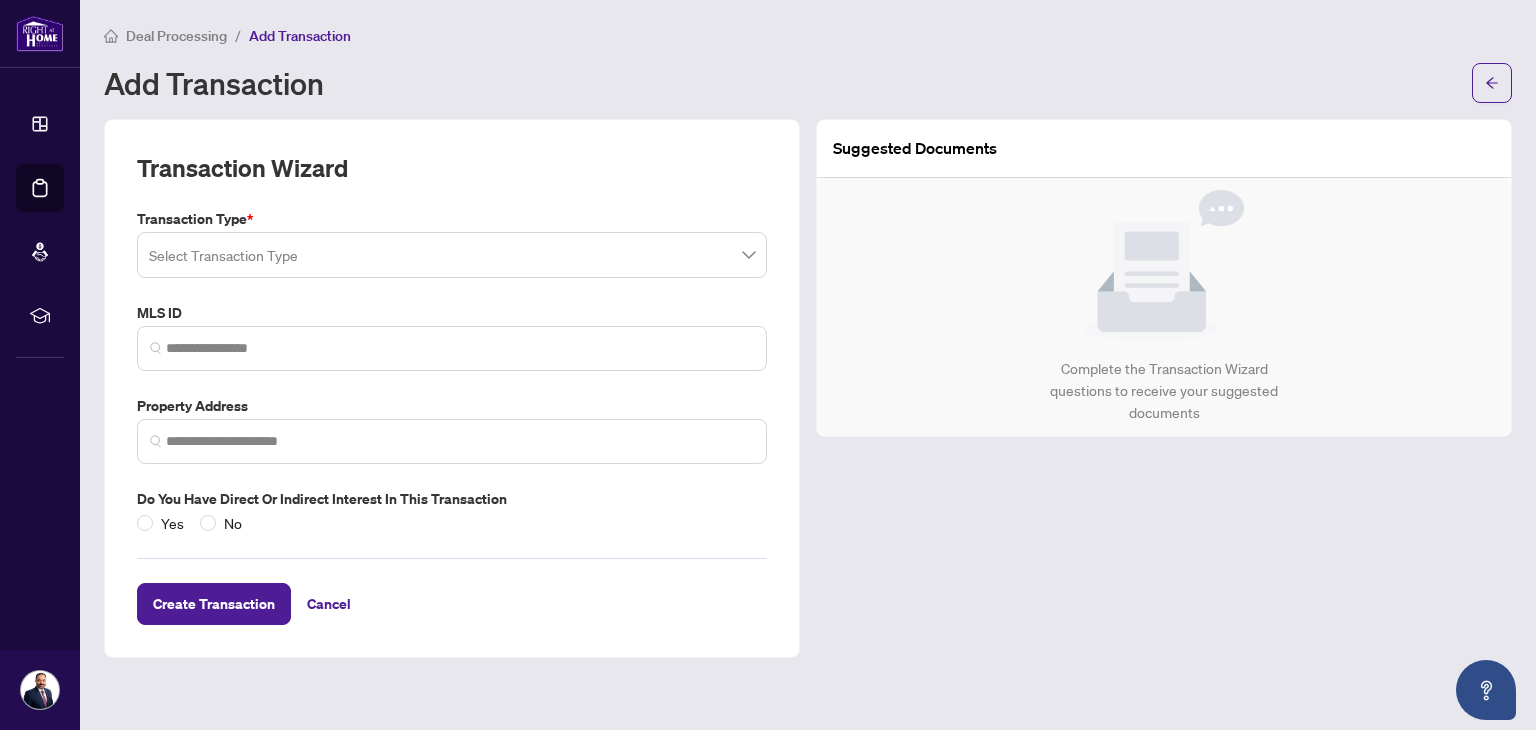 click at bounding box center (452, 255) 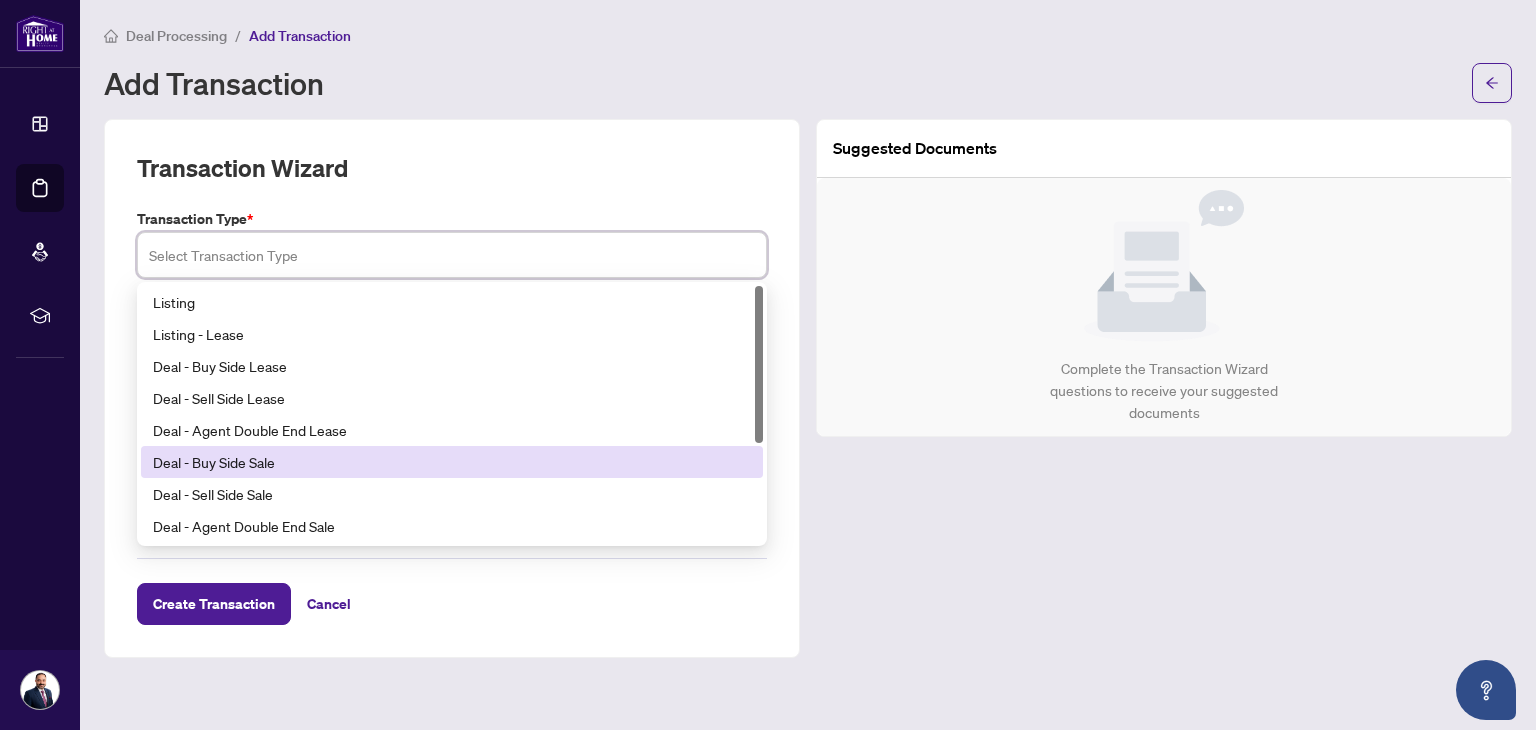 click on "Deal - Buy Side Sale" at bounding box center [452, 462] 